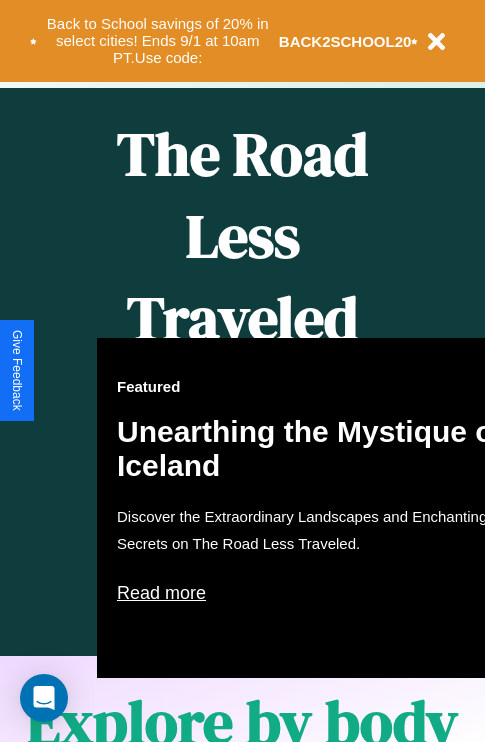 scroll, scrollTop: 817, scrollLeft: 0, axis: vertical 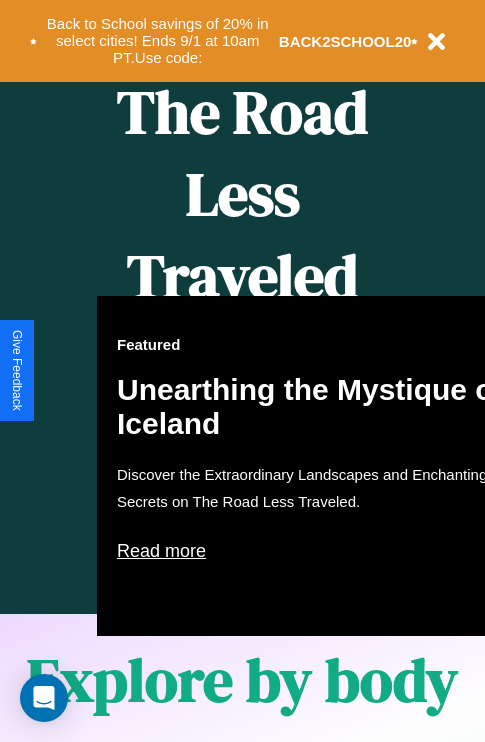 click on "Featured Unearthing the Mystique of Iceland Discover the Extraordinary Landscapes and Enchanting Secrets on The Road Less Traveled. Read more" at bounding box center [317, 466] 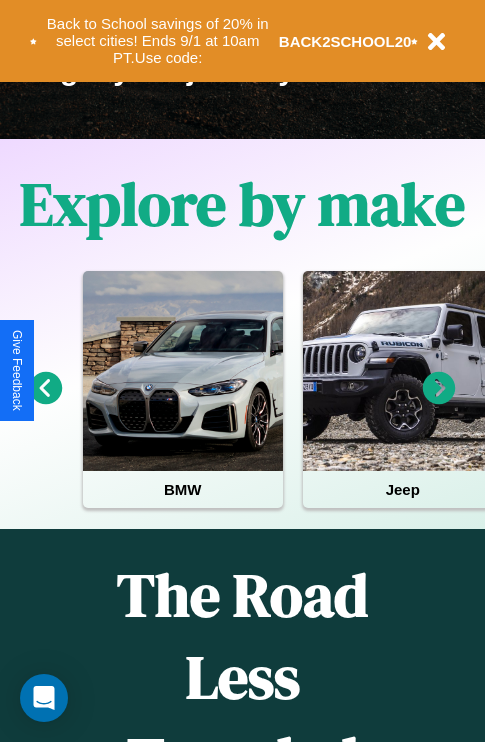 scroll, scrollTop: 308, scrollLeft: 0, axis: vertical 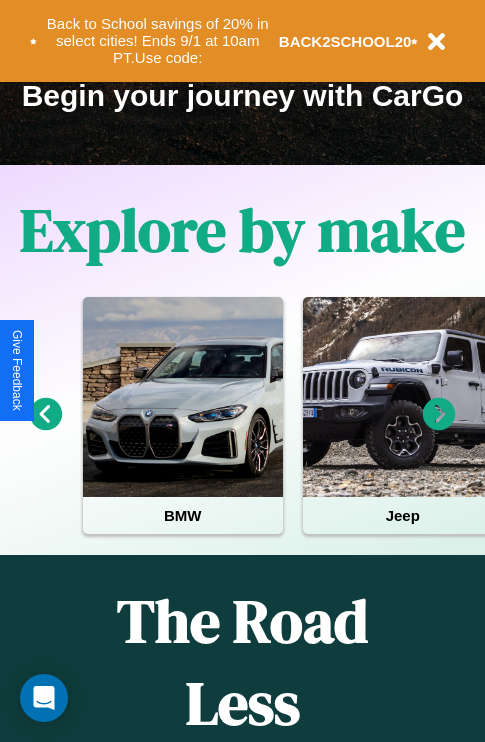 click 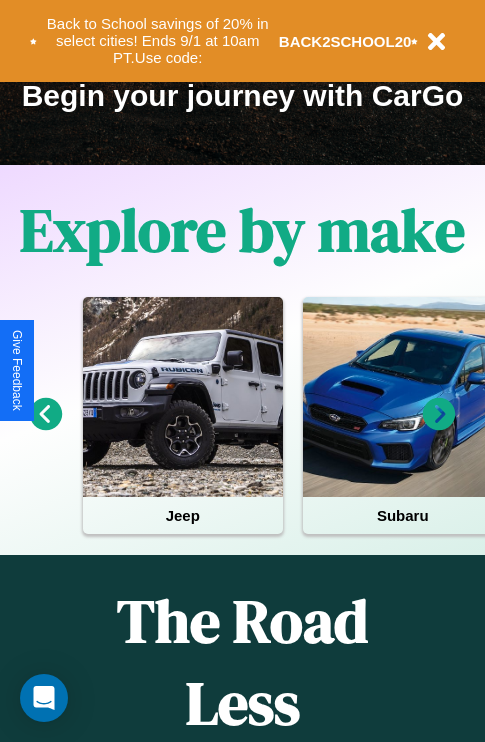 click 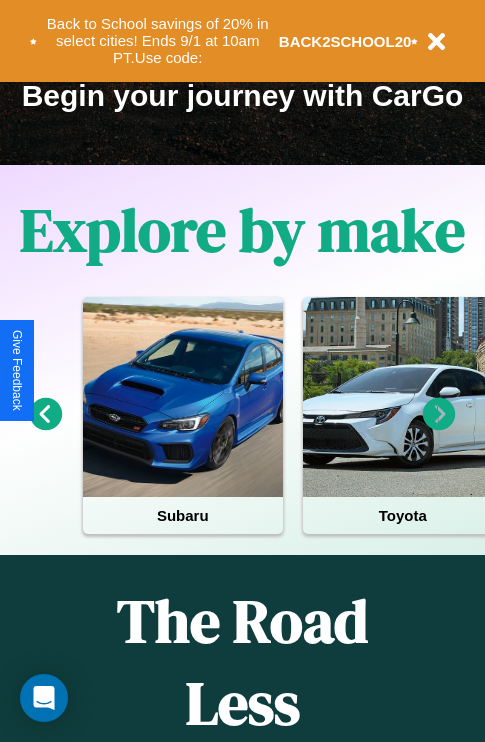 click 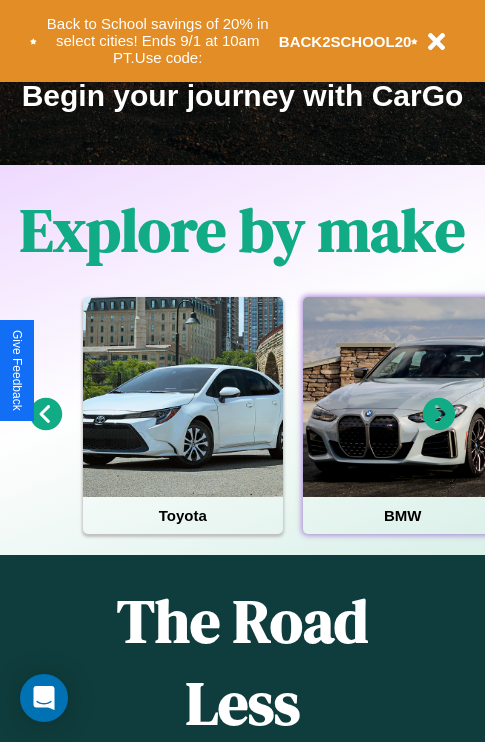 click at bounding box center (403, 397) 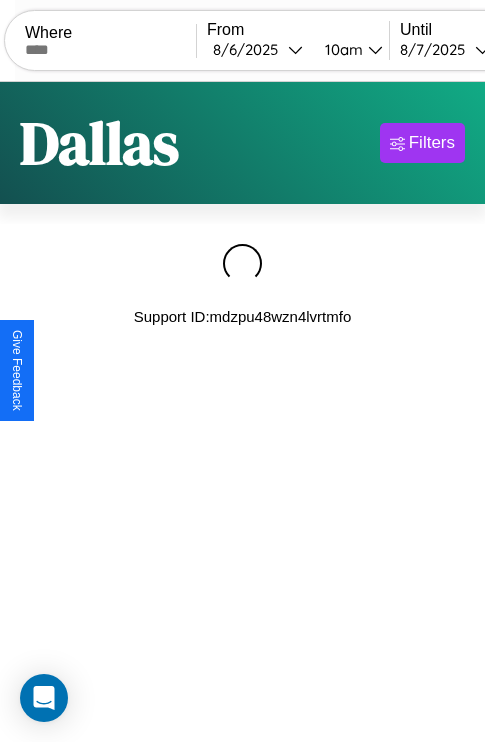 scroll, scrollTop: 0, scrollLeft: 0, axis: both 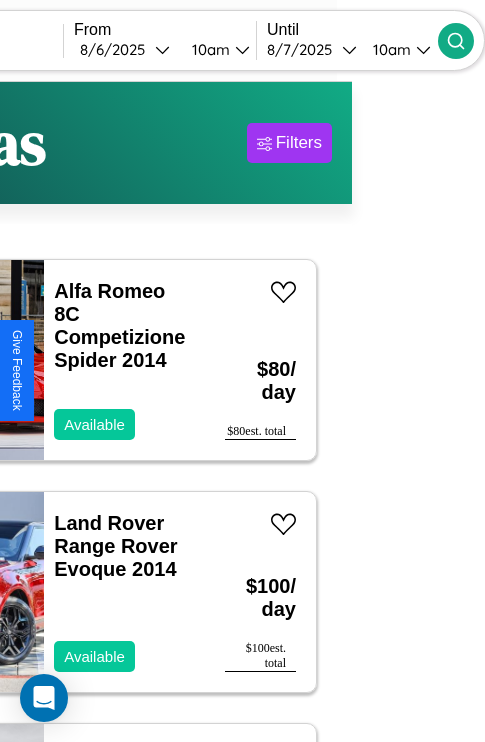 type on "********" 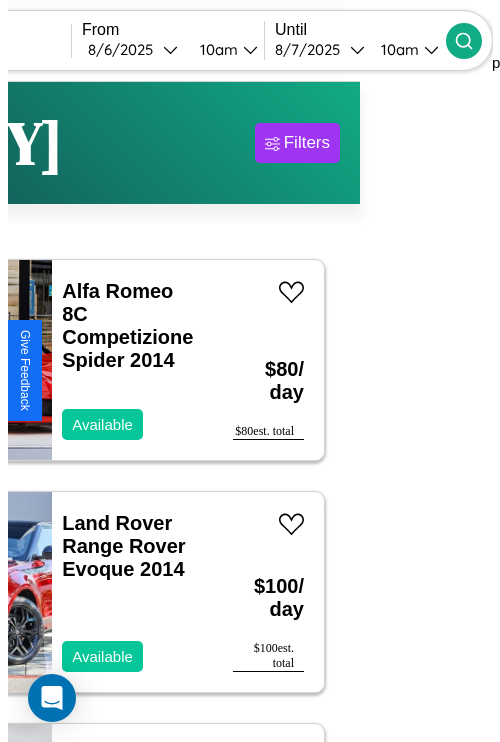 scroll, scrollTop: 0, scrollLeft: 169, axis: horizontal 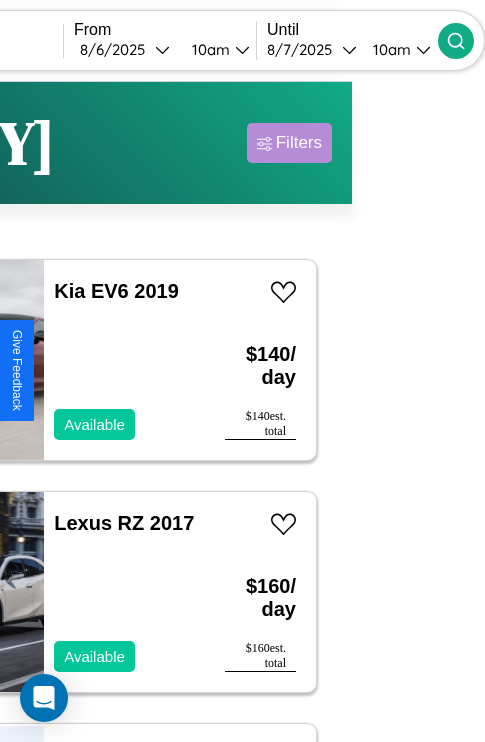 click on "Filters" at bounding box center (299, 143) 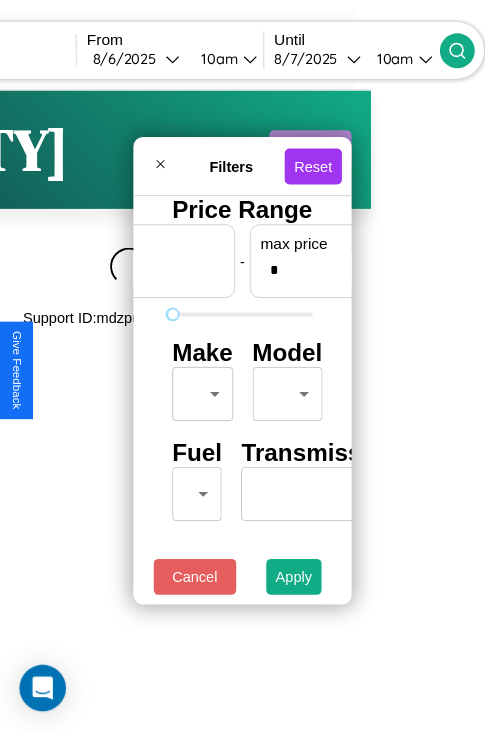 scroll, scrollTop: 0, scrollLeft: 124, axis: horizontal 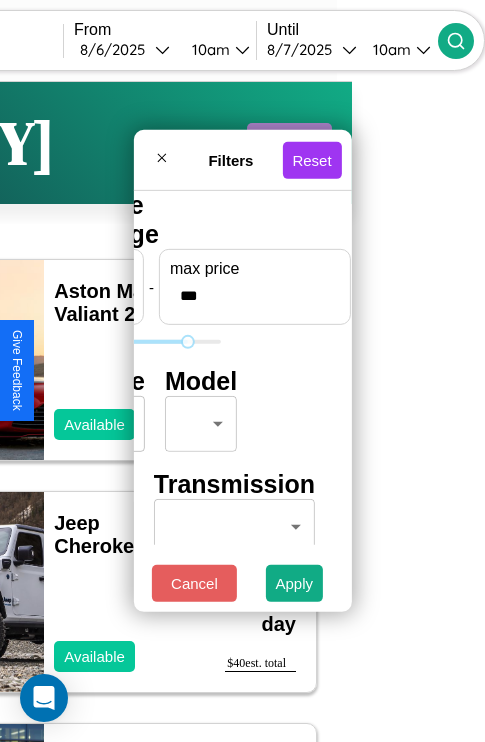 type on "***" 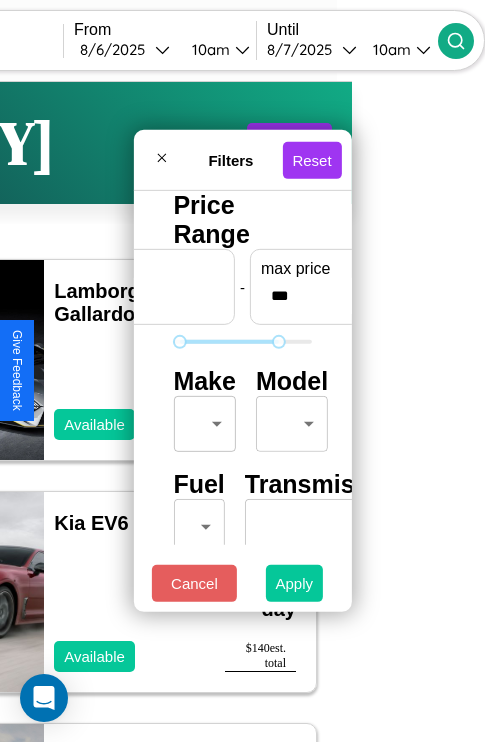 type on "**" 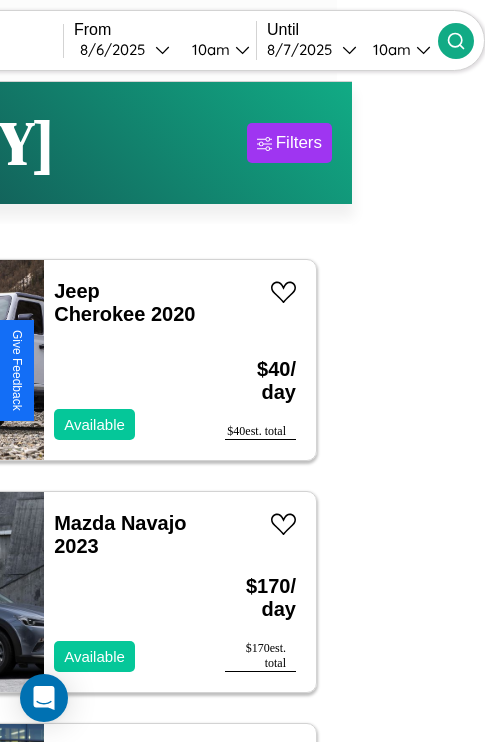 scroll, scrollTop: 85, scrollLeft: 49, axis: both 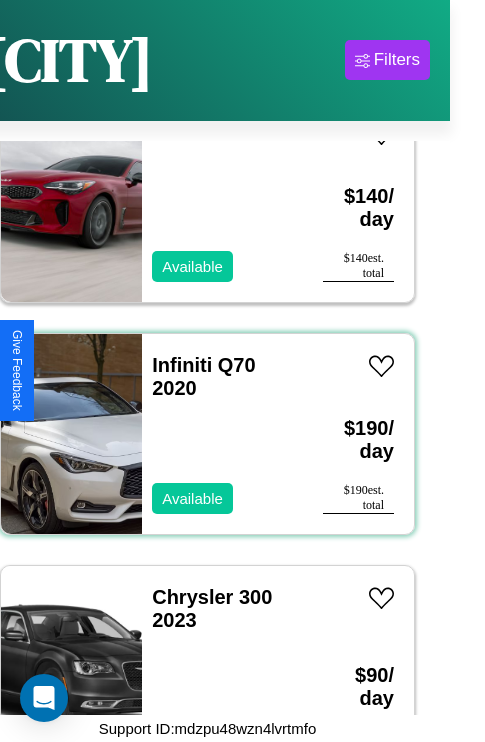 click on "Infiniti   Q70   2020 Available" at bounding box center (222, 434) 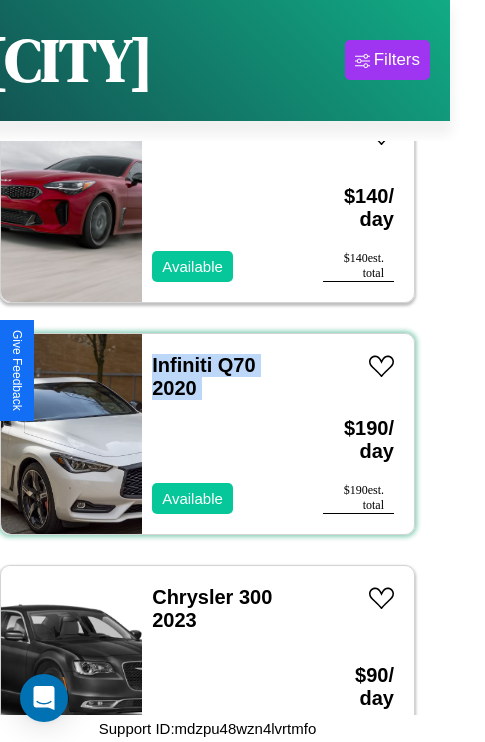 click on "Infiniti   Q70   2020 Available" at bounding box center (222, 434) 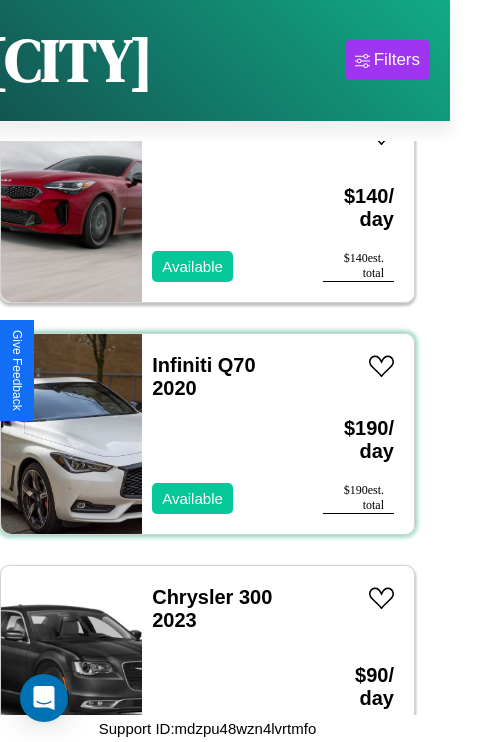 click on "Infiniti   Q70   2020 Available" at bounding box center [222, 434] 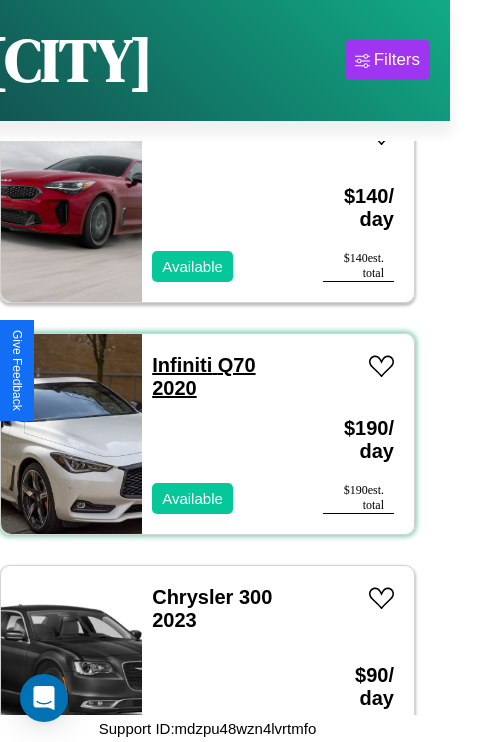 click on "Infiniti   Q70   2020" at bounding box center [203, 376] 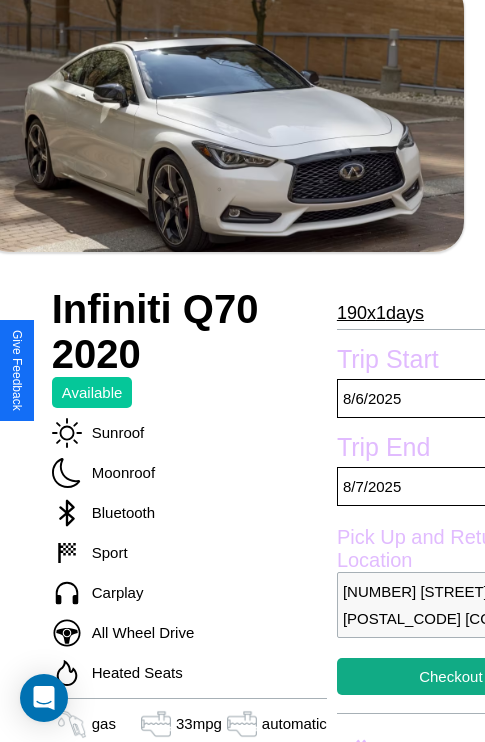 scroll, scrollTop: 408, scrollLeft: 84, axis: both 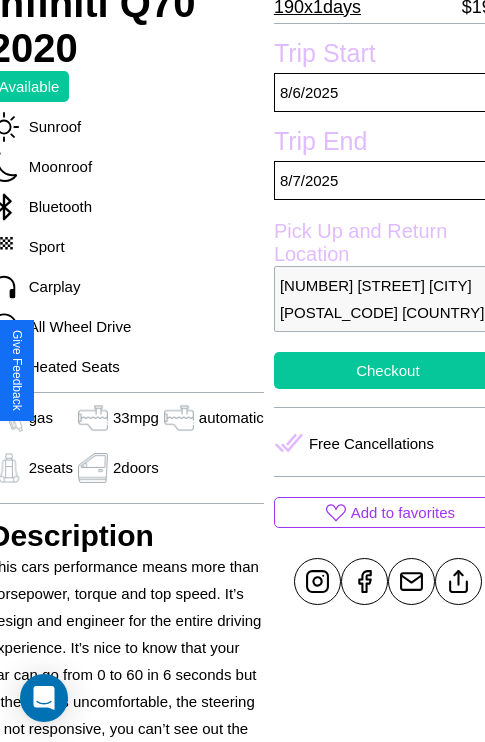 click on "Checkout" at bounding box center [388, 370] 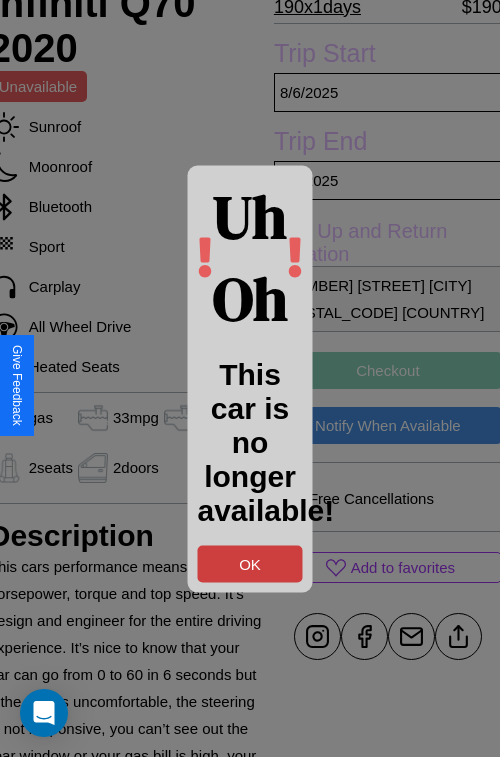 click on "OK" at bounding box center (250, 563) 